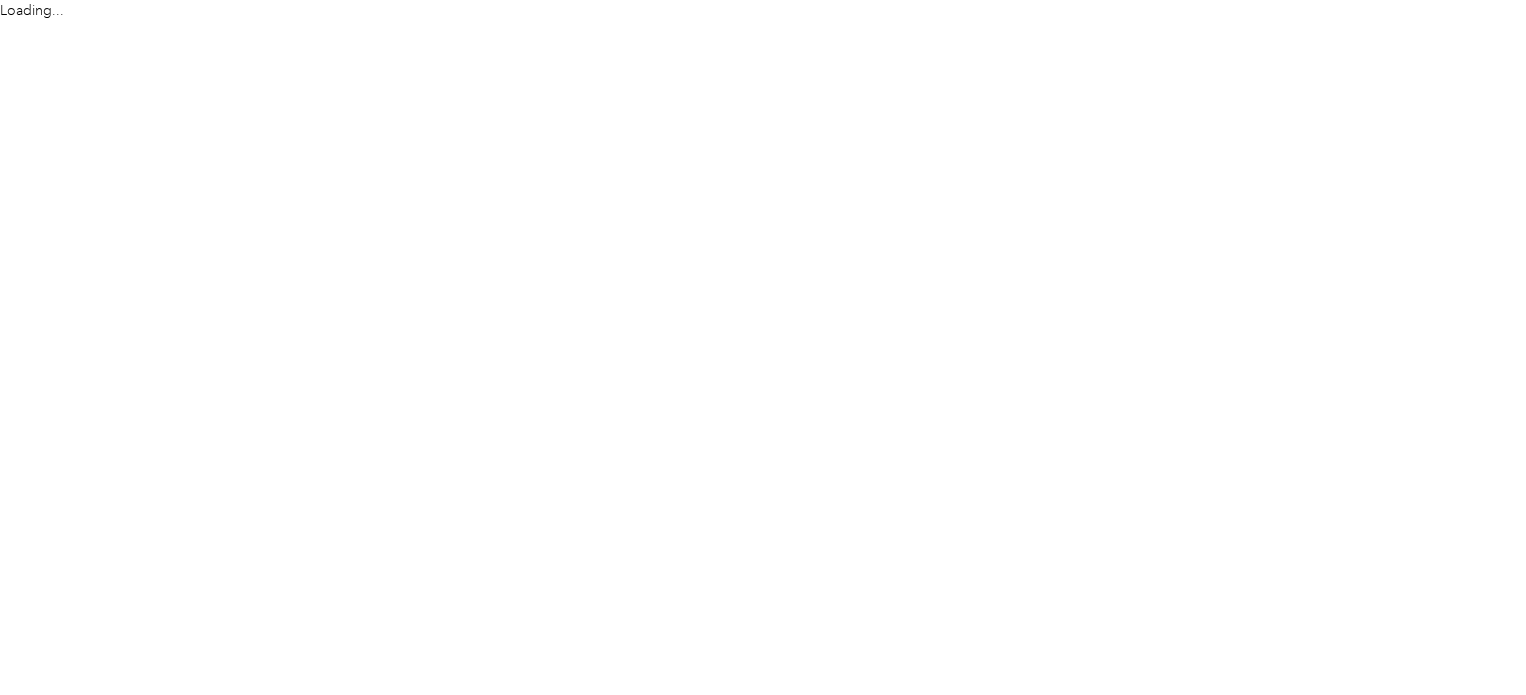 scroll, scrollTop: 0, scrollLeft: 0, axis: both 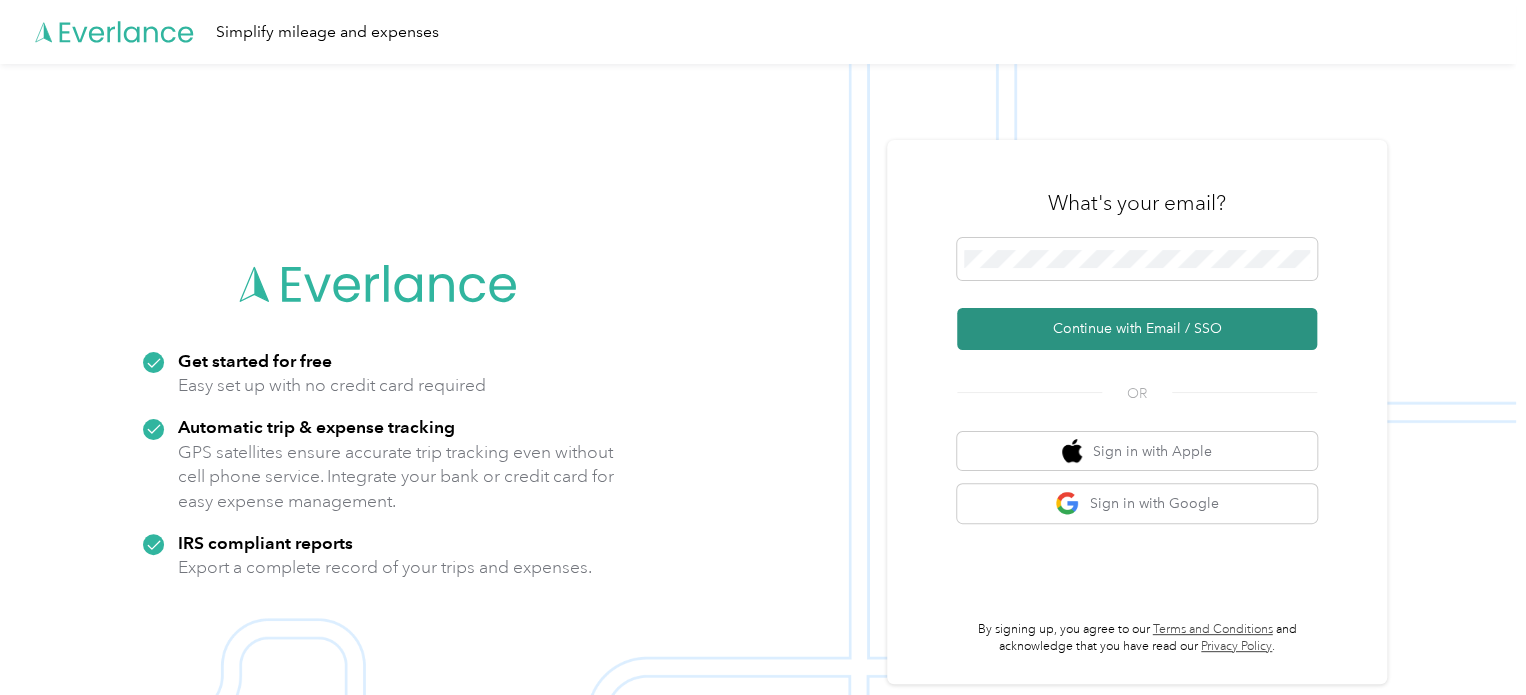 click on "Continue with Email / SSO" at bounding box center (1137, 329) 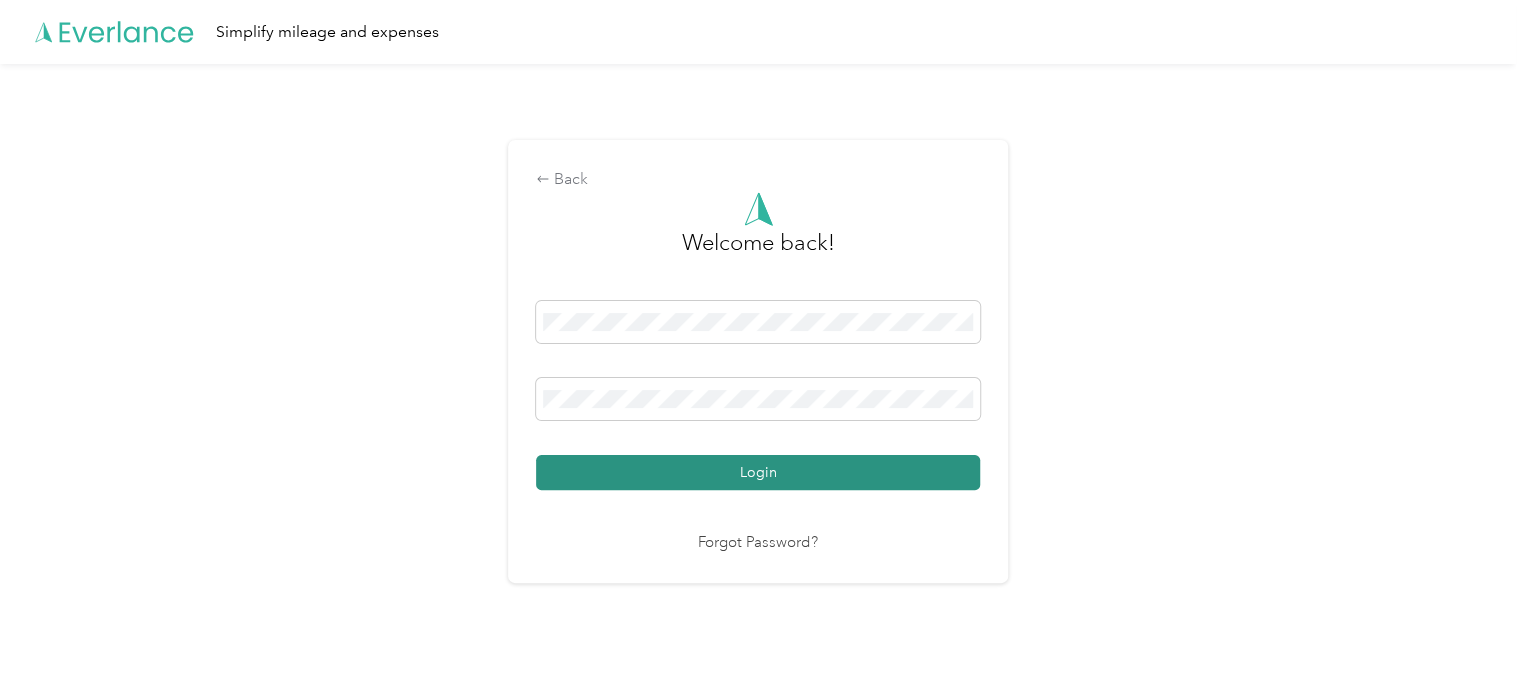 click on "Login" at bounding box center [758, 472] 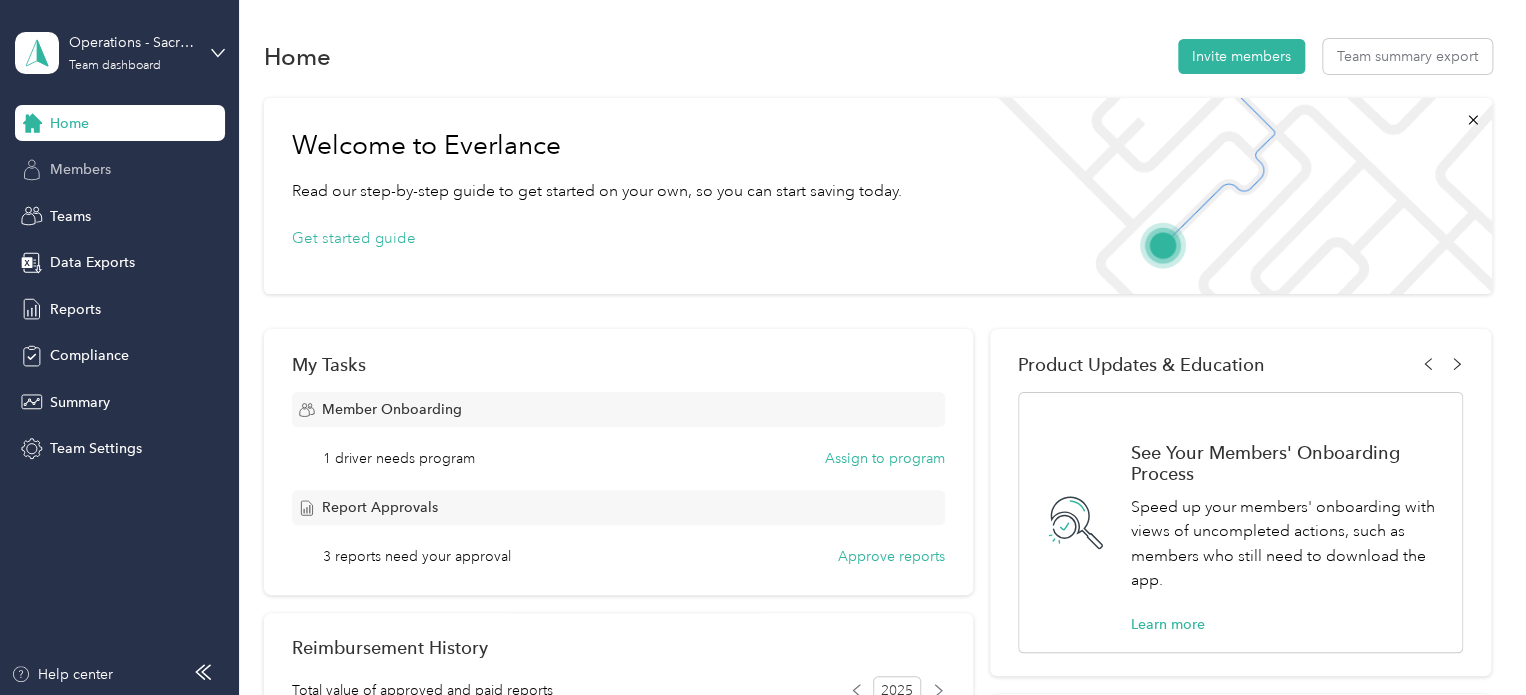 click on "Members" at bounding box center (80, 169) 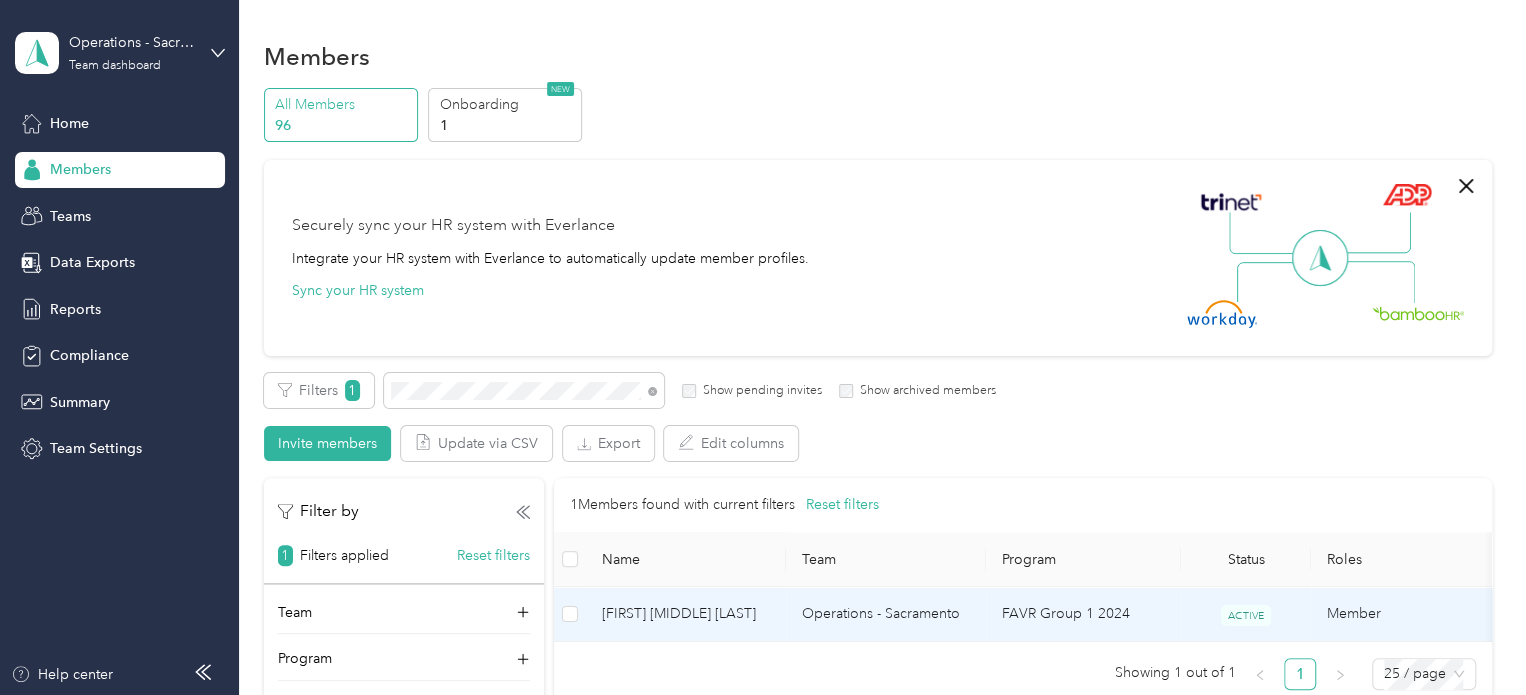 click on "[FIRST] [MIDDLE] [LAST]" at bounding box center [686, 614] 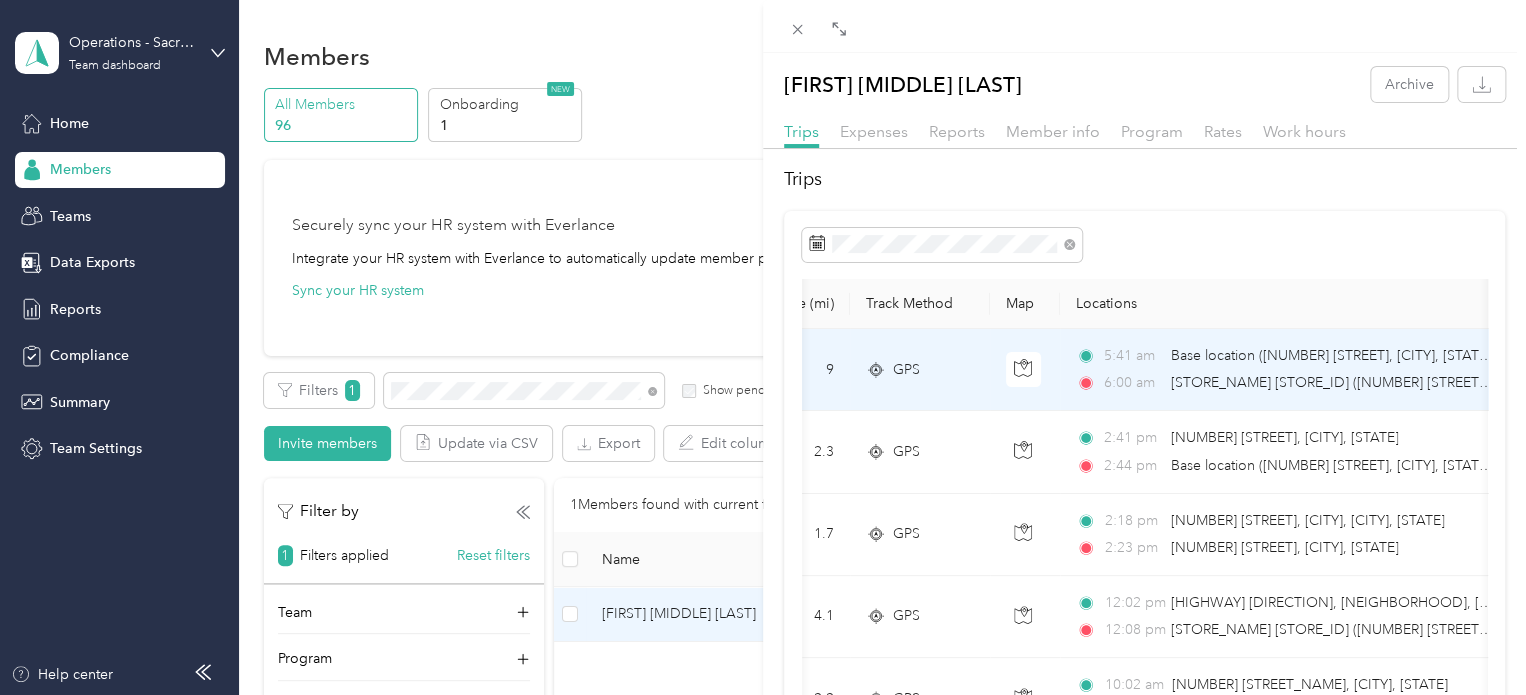 scroll, scrollTop: 0, scrollLeft: 235, axis: horizontal 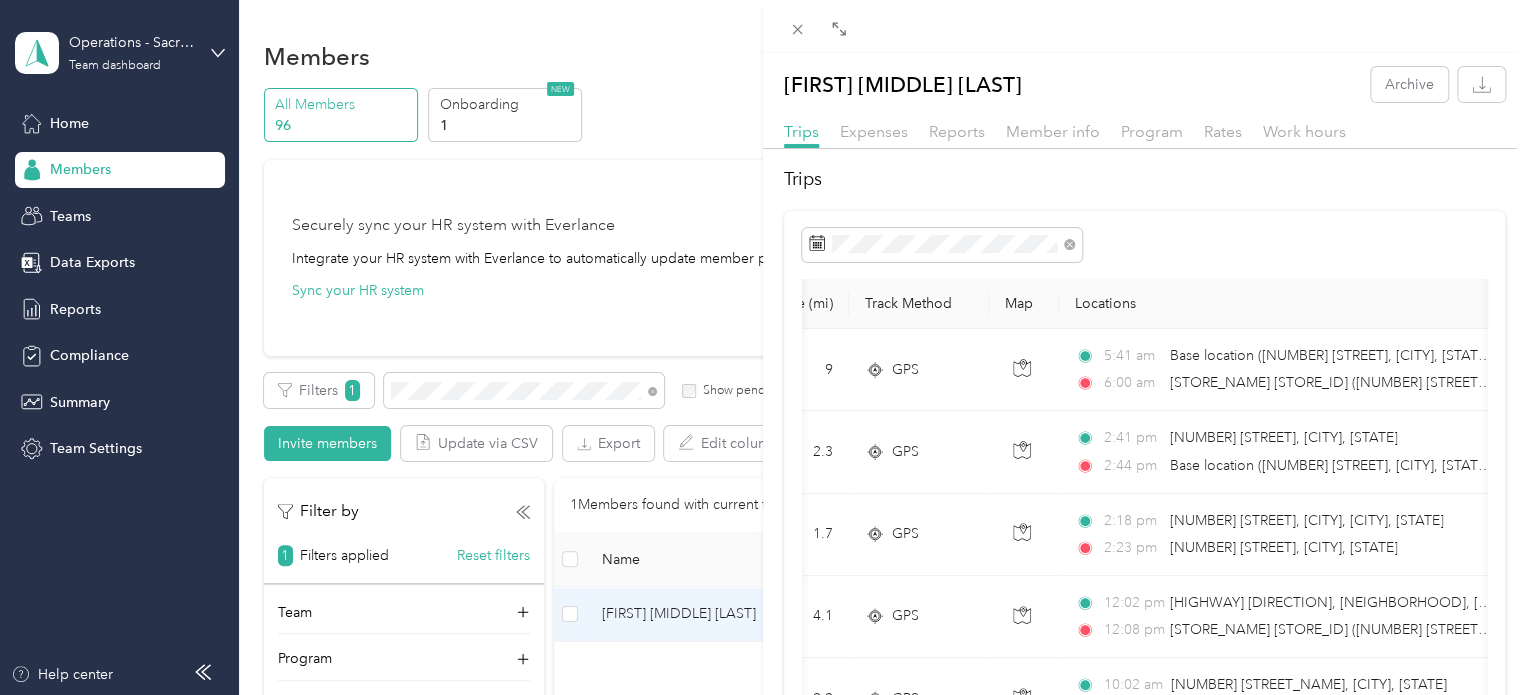 click on "[FIRST] [MIDDLE] [LAST] Archive Trips Expenses Reports Member info Program Rates Work hours Trips Date Mileage (mi) Track Method Map Locations Mileage value Purpose               [DATE] [NUMBER] GPS [TIME] Base location  ([NUMBER] [STREET], [CITY], [STATE], [CITY], [STATE]) [TIME] [STORE_NAME] [STORE_ID] ([NUMBER] [STREET], [CITY], [STATE]) $[PRICE] [COMPANY_NAME] [DATE] [NUMBER] GPS [TIME] [NUMBER] [STREET], [CITY], [STATE] [TIME] Base location  ([NUMBER] [STREET], [CITY], [STATE], [CITY], [STATE]) $[PRICE] [COMPANY_NAME] [DATE] [NUMBER] GPS [TIME] [NUMBER] [STREET], [CITY], [STATE] [TIME] [NUMBER] [STREET], [CITY], [STATE] $[PRICE] [COMPANY_NAME] [DATE] [NUMBER] GPS [TIME] [HIGHWAY] [DIRECTION], [NEIGHBORHOOD], [CITY], [STATE] [TIME] [STORE_NAME] [STORE_ID] ([NUMBER] [STREET], [CITY], [STATE]) $[PRICE] [COMPANY_NAME] [DATE] [NUMBER] GPS [TIME] [NUMBER] [STREET], [CITY], [STATE] [TIME] [STORE_NAME] [STORE_ID] ([NUMBER] [STREET], [CITY], [STATE]) $[PRICE] [COMPANY_NAME] [DATE] [NUMBER] GPS [TIME] [STORE_NAME] [STORE_ID] ([NUMBER] [STREET], [CITY], [STATE]) [TIME] $[PRICE] [NUMBER] GPS" at bounding box center [763, 347] 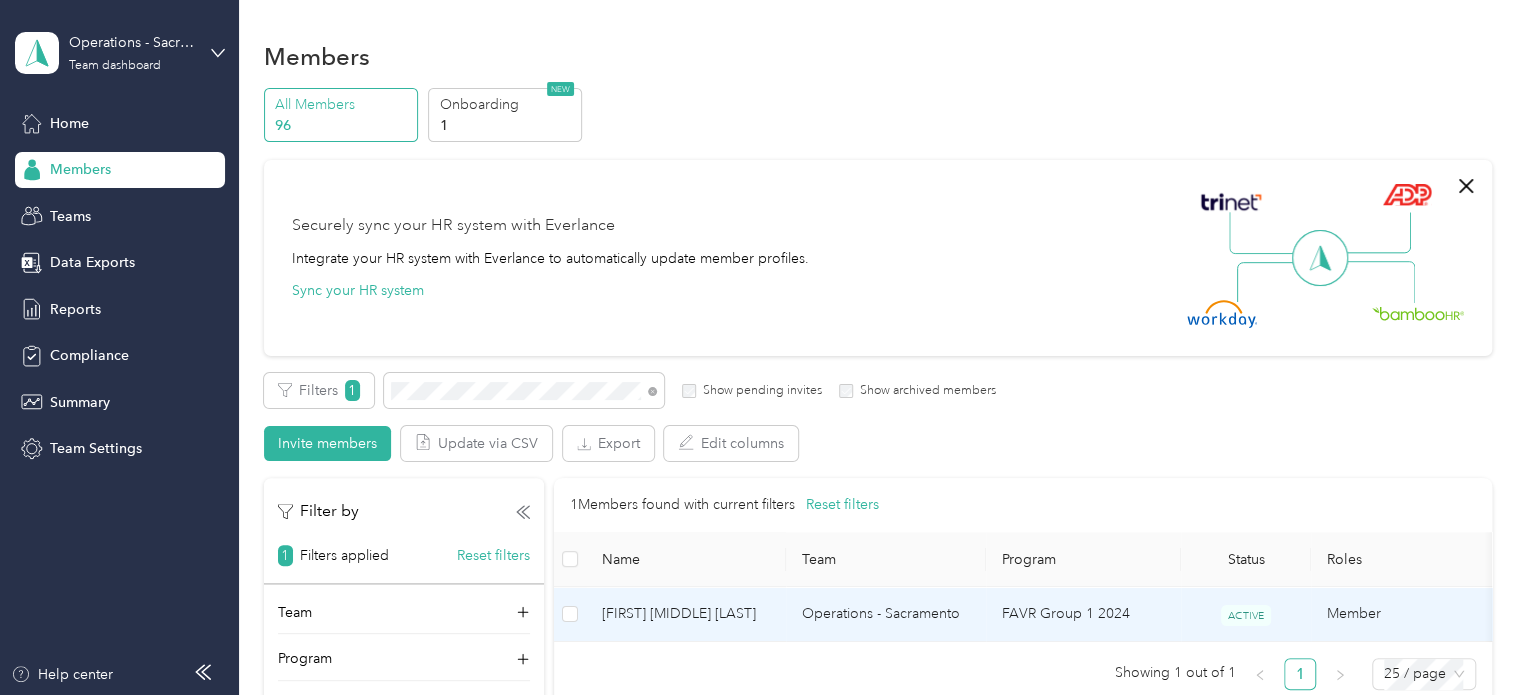 click on "[FIRST] [MIDDLE] [LAST]" at bounding box center [686, 614] 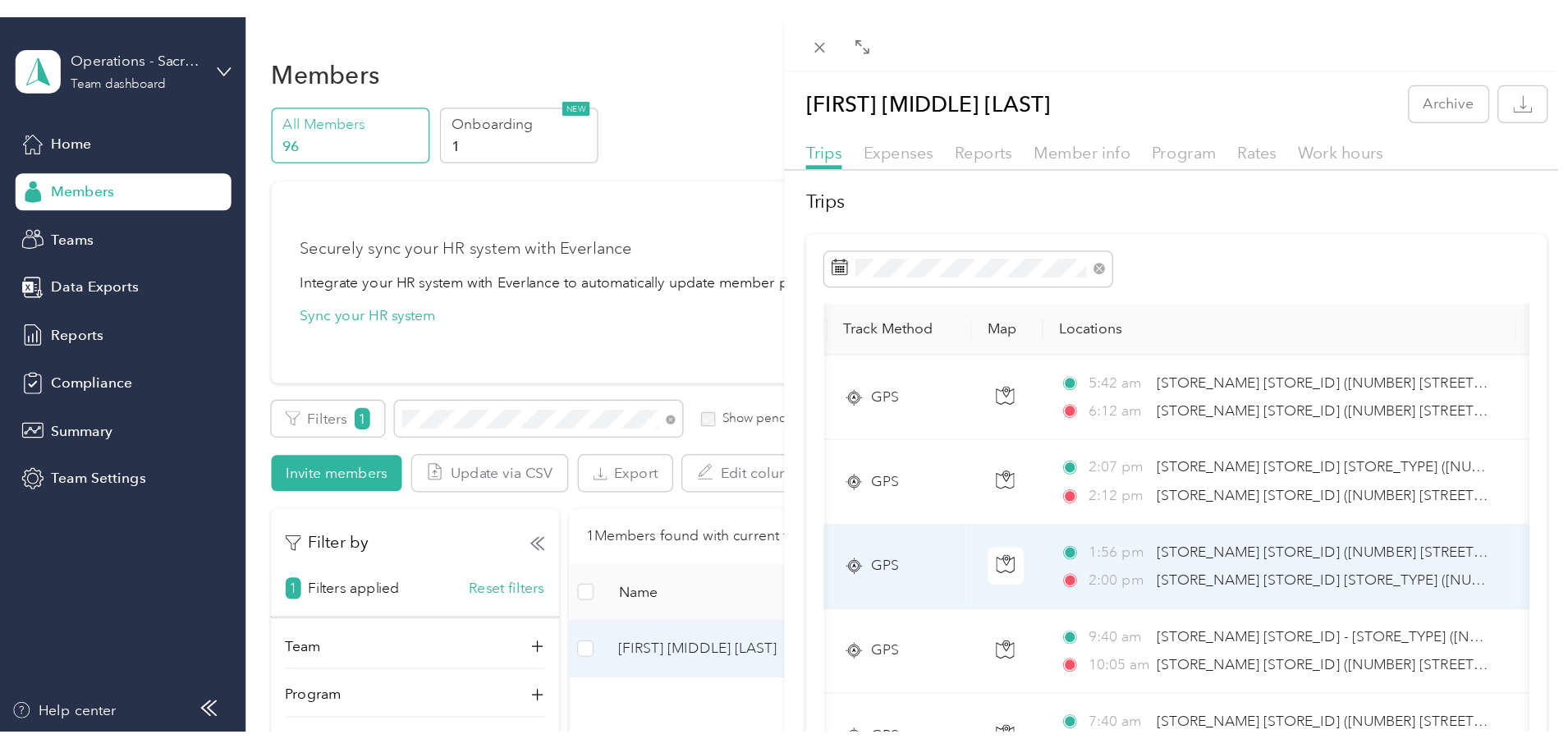 scroll, scrollTop: 0, scrollLeft: 230, axis: horizontal 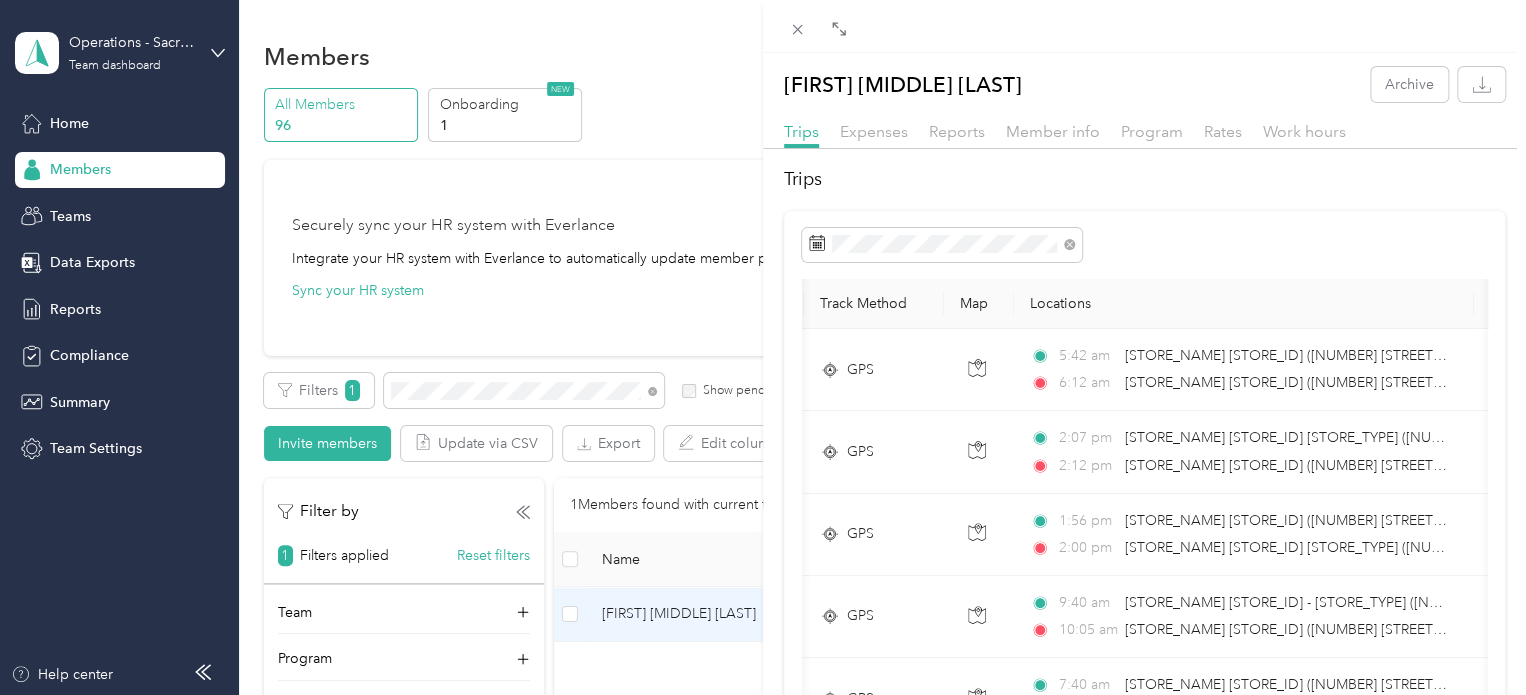 click on "[FIRST] [MIDDLE] [LAST] Archive Trips Expenses Reports Member info Program Rates Work hours Trips Date Mileage (mi) Track Method Map Locations Mileage value Purpose               [DATE] [NUMBER] GPS [TIME] [STORE_NAME] [STORE_ID] ([NUMBER] [STREET], [CITY], [STATE]) [TIME] [STORE_NAME] [STORE_ID] ([NUMBER] [STREET], [CITY], [STATE]) $[PRICE] [COMPANY_NAME] [DATE] [NUMBER] GPS [TIME] [STORE_NAME] [STORE_ID] ([NUMBER] [STREET], [CITY], [STATE]) [TIME] [STORE_NAME] [STORE_ID] ([NUMBER] [STREET], [CITY], [STATE]) $[PRICE] [COMPANY_NAME] [DATE] [NUMBER] GPS [TIME] [STORE_NAME] [STORE_ID] ([NUMBER] [STREET], [CITY], [STATE]) [TIME] [STORE_NAME] [STORE_ID] ([NUMBER] [STREET], [CITY], [STATE]) $[PRICE] [COMPANY_NAME] [DATE] [NUMBER] GPS [TIME] [STORE_NAME] [STORE_ID] ([NUMBER] [STREET], [CITY], [STATE]) [TIME] [STORE_NAME] [STORE_ID] ([NUMBER] [STREET], [CITY], [STATE]) $[PRICE] [COMPANY_NAME] [DATE] [NUMBER] GPS [TIME] [STORE_NAME] [STORE_ID] ([NUMBER] [STREET], [CITY], [STATE]) [TIME] [STORE_NAME] [STORE_ID] ([NUMBER] [STREET], [CITY], [STATE]) $[PRICE] [COMPANY_NAME]" at bounding box center (763, 347) 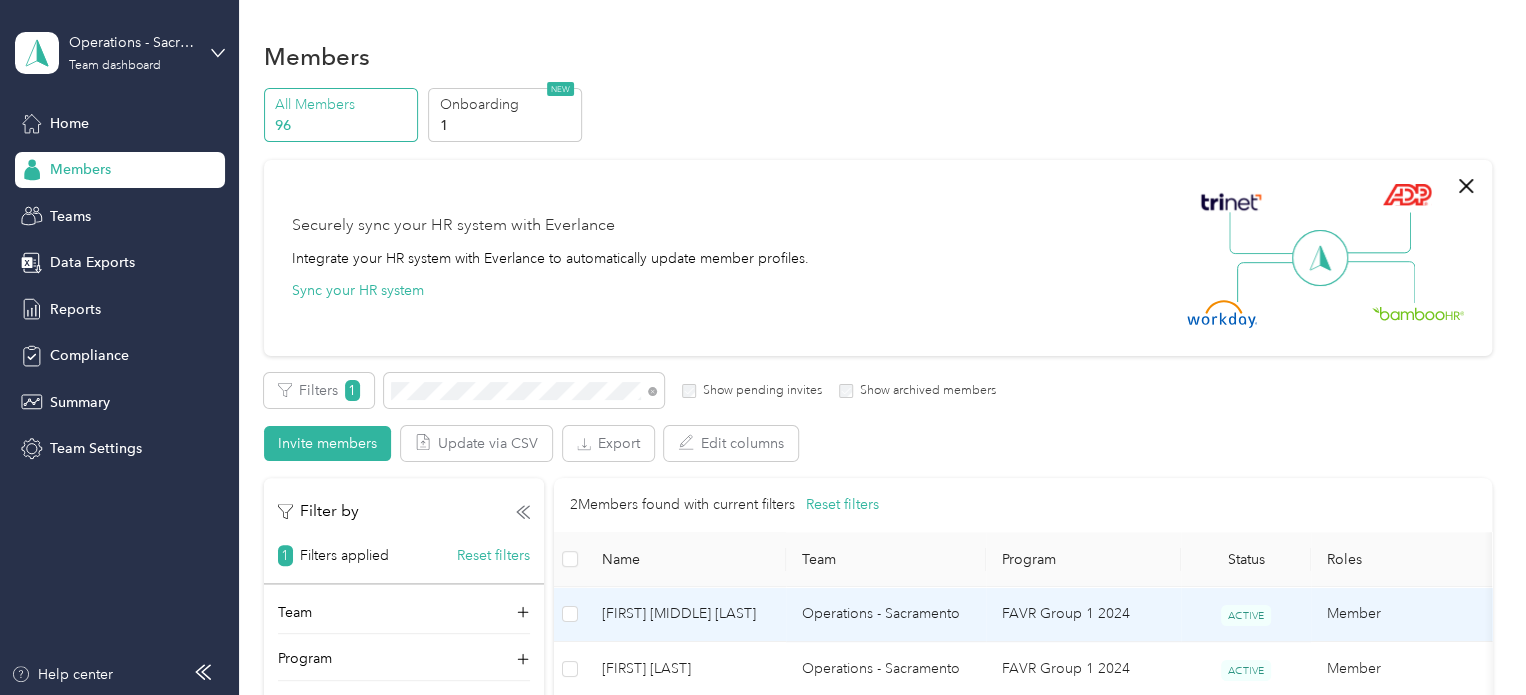 click on "[FIRST] [MIDDLE] [LAST]" at bounding box center [686, 614] 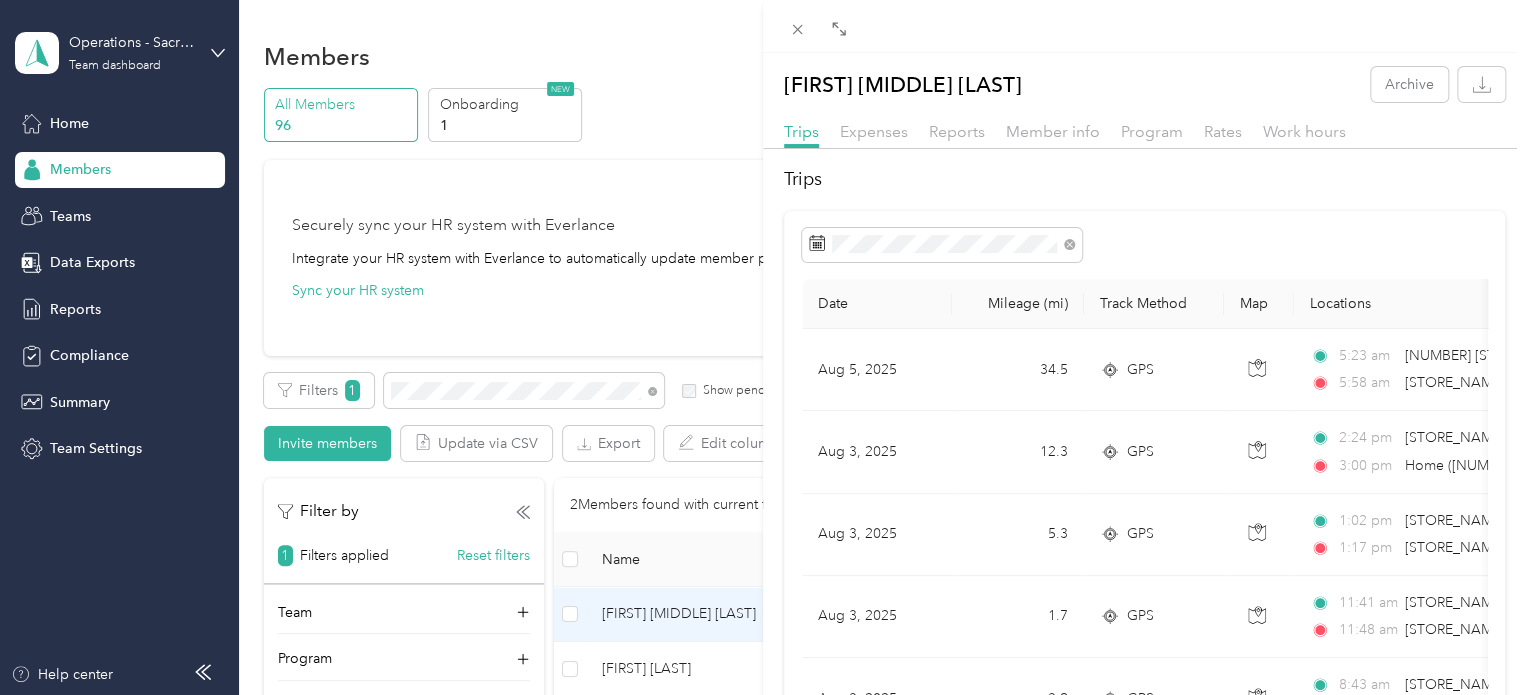 click on "[FIRST] [MIDDLE] [LAST] Archive Trips Expenses Reports Member info Program Rates Work hours Trips Date Mileage (mi) Track Method Map Locations Mileage value Purpose               [DATE] [NUMBER] GPS [TIME] [NUMBER] [STREET], [NEIGHBORHOOD], [CITY], [STATE] [TIME] [STORE_NAME] [STORE_ID] ([NUMBER] [STREET], [CITY], [STATE]) $[PRICE] [COMPANY_NAME] [DATE] [NUMBER] GPS [TIME] [STORE_NAME] [STORE_ID] ([NUMBER] [STREET], [CITY], [STATE]) [TIME] Home ([NUMBER] [STREET], [CITY], [STATE], [CITY], [STATE]) $[PRICE] [COMPANY_NAME] [DATE] [NUMBER] GPS [TIME] [STORE_NAME] [STORE_ID] ([NUMBER] [STREET], [CITY], [STATE]) [TIME] [STORE_NAME] [STORE_ID] ([NUMBER] [STREET], [CITY], [STATE]) $[PRICE] [COMPANY_NAME] [DATE] [NUMBER] GPS [TIME] [STORE_NAME] [STORE_ID] ([NUMBER] [STREET], [CITY], [STATE]) [TIME] [STORE_NAME] [STORE_ID] ([NUMBER] [STREET], [CITY], [STATE]) $[PRICE] [COMPANY_NAME] [DATE] [NUMBER] GPS [TIME] [STORE_NAME] [STORE_ID] ([NUMBER] [STREET], [CITY], [STATE]) [TIME] [STORE_NAME] [STORE_ID] ([NUMBER] [STREET], [CITY], [STATE]) $[PRICE] [COMPANY_NAME] [DATE] [NUMBER] GPS [TIME] [STORE_NAME] [STORE_ID] ([NUMBER] [STREET], [CITY], [STATE]) [TIME] [STORE_NAME] [STORE_ID] ([NUMBER] [STREET], [CITY], [STATE]) $[PRICE] [COMPANY_NAME] [DATE] [NUMBER] GPS [TIME] [STORE_NAME] [STORE_ID] ([NUMBER] [STREET], [CITY], [STATE]) [TIME] [STORE_NAME] [STORE_ID] ([NUMBER] [STREET], [CITY], [STATE]) $[PRICE] [COMPANY_NAME] [DATE] [NUMBER] GPS [TIME] [STORE_NAME] [STORE_ID] ([NUMBER] [STREET], [CITY], [STATE]) [TIME] [STORE_NAME] [STORE_ID] ([NUMBER] [STREET], [CITY], [STATE]) $[PRICE] [COMPANY_NAME]" at bounding box center (763, 347) 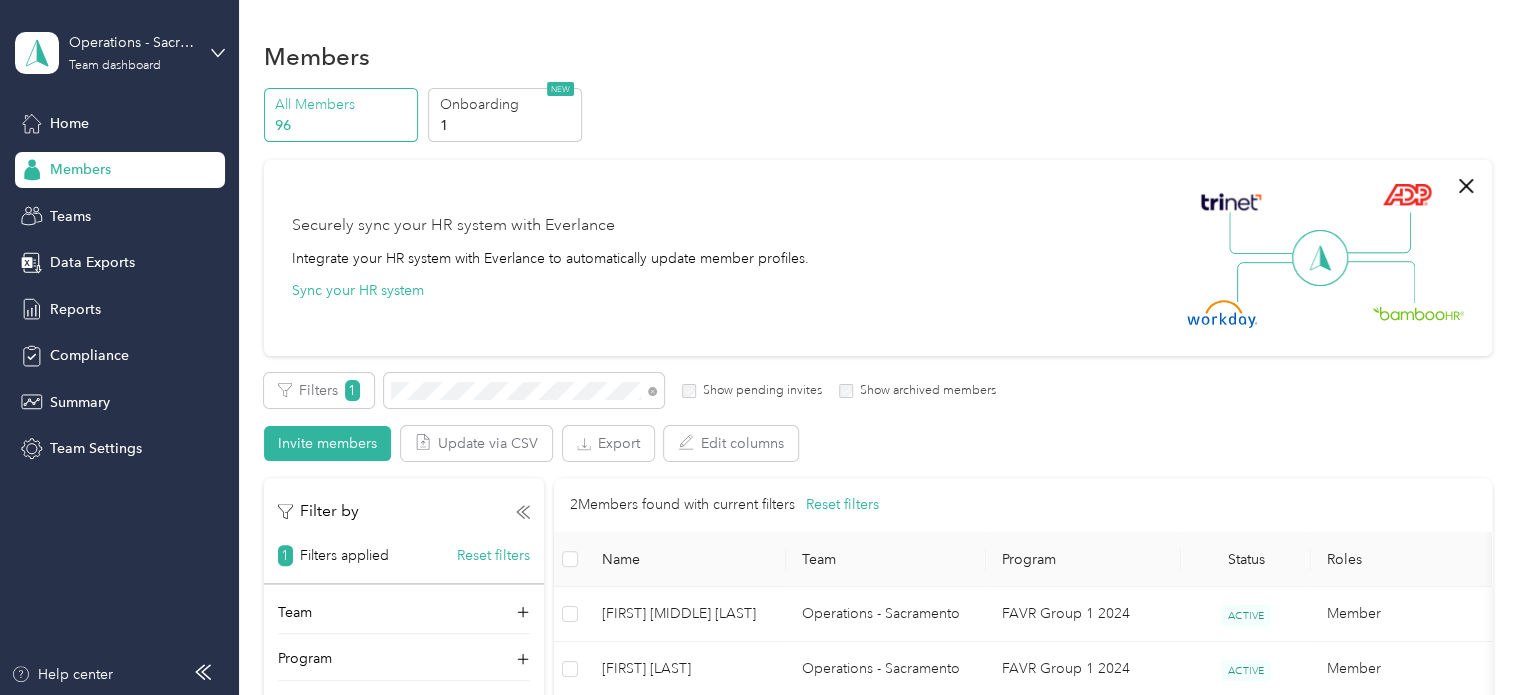 click on "All Members [NUMBER] Onboarding [NUMBER] NEW" at bounding box center (878, 115) 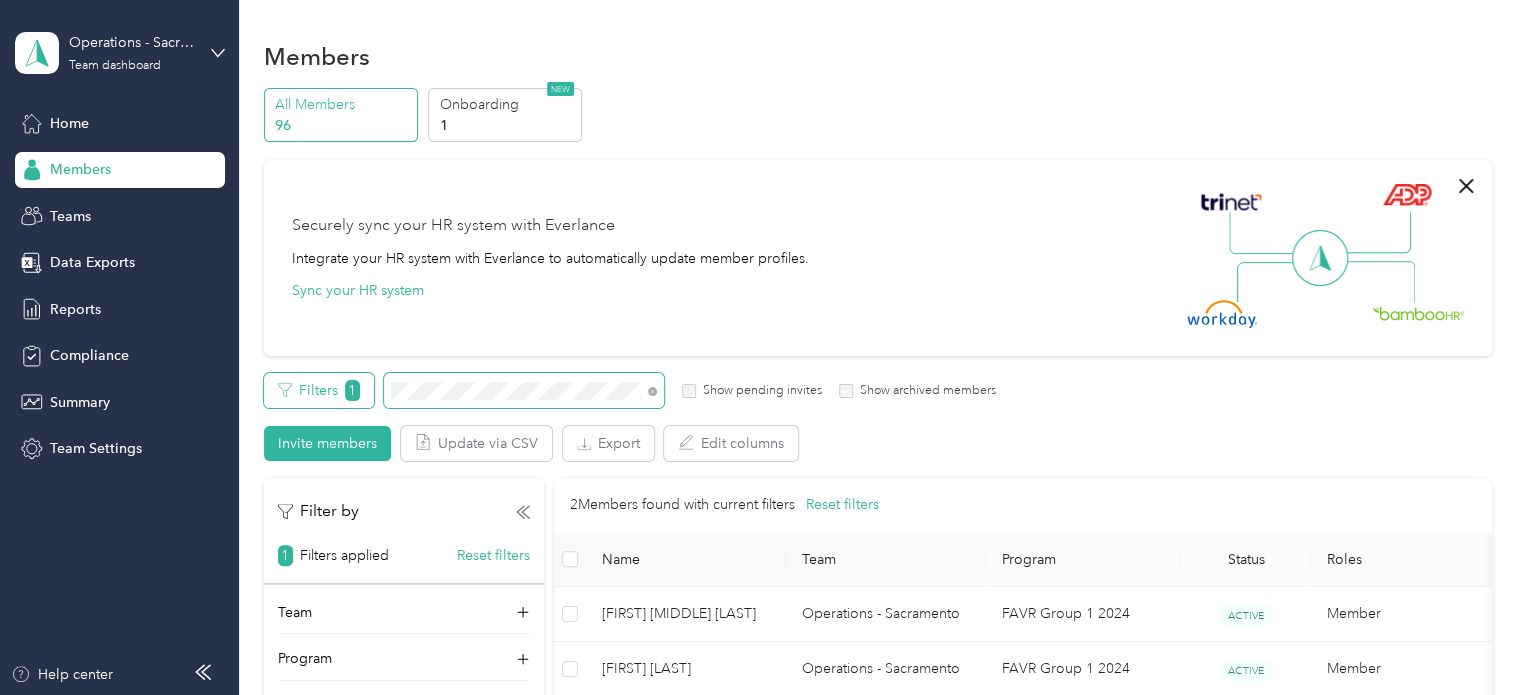 click on "Filters 1 Show pending invites Show archived members" at bounding box center [630, 390] 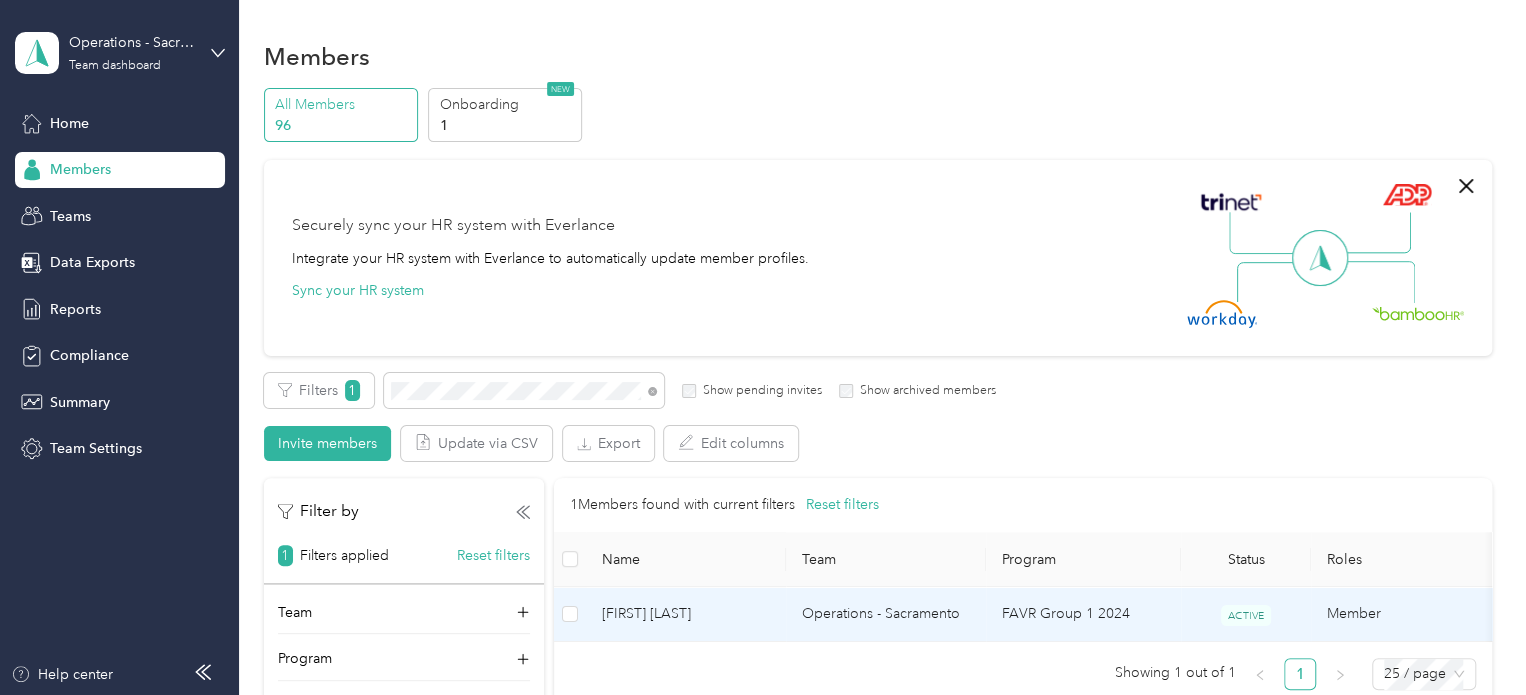 click on "[FIRST] [LAST]" at bounding box center [686, 614] 